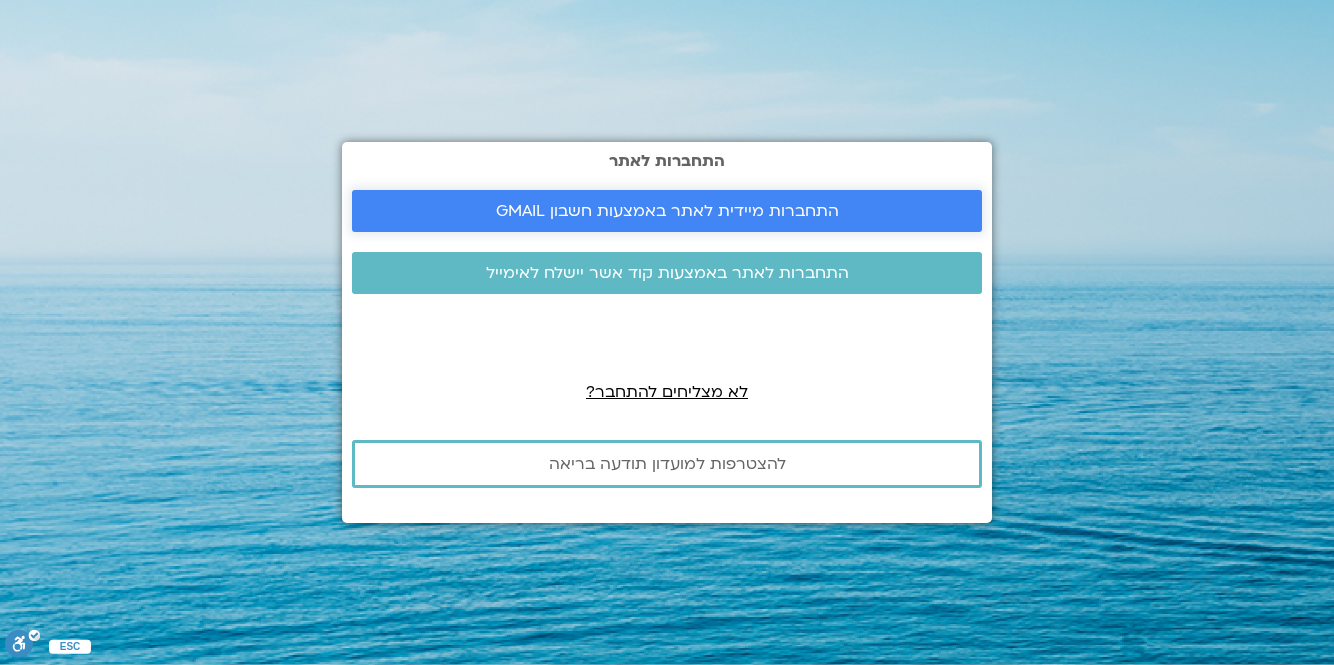 click on "התחברות מיידית לאתר באמצעות חשבון GMAIL" at bounding box center (667, 211) 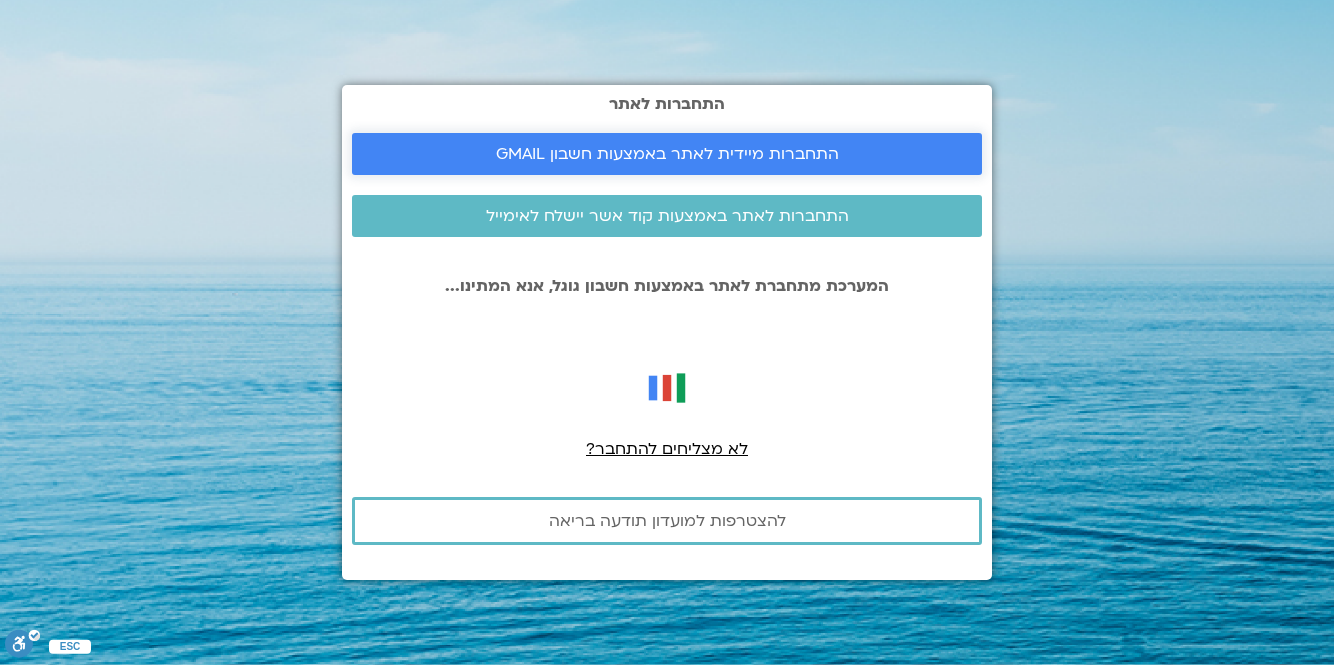 scroll, scrollTop: 0, scrollLeft: 0, axis: both 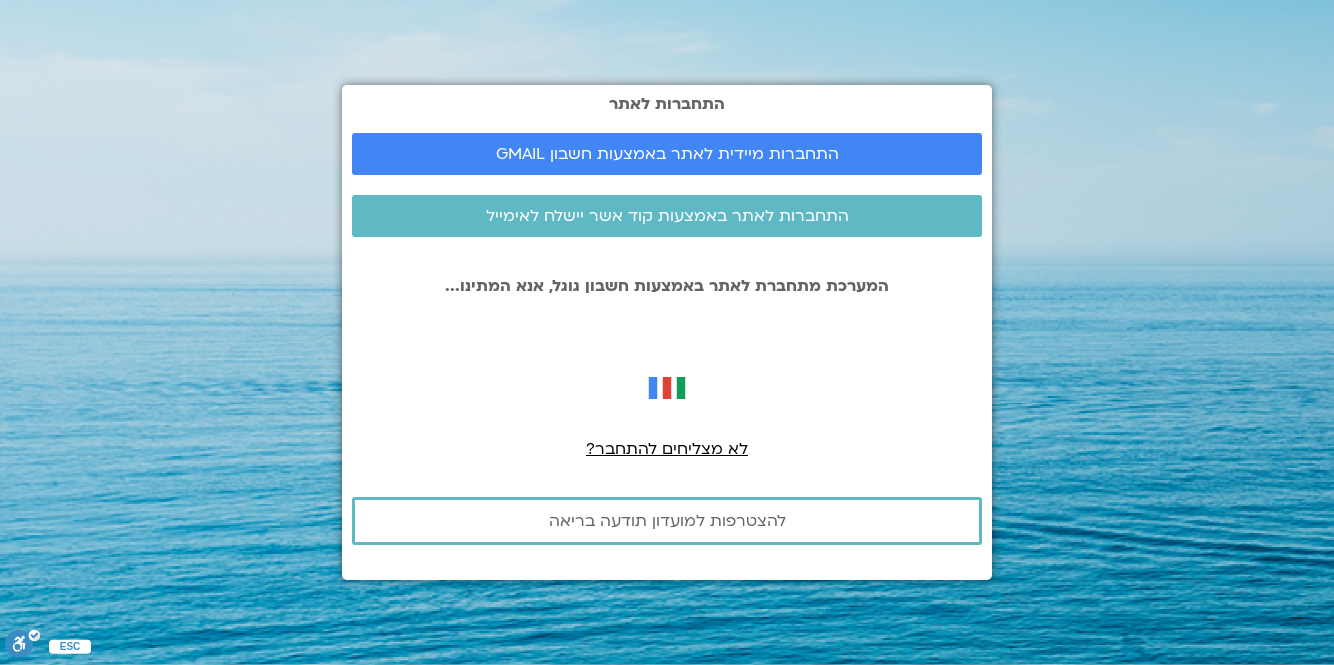 click on "התחברות לאתר
התחברות מיידית לאתר באמצעות חשבון GMAIL
התחברות לאתר באמצעות קוד אשר יישלח לאימייל
המערכת מתחברת לאתר באמצעות חשבון גוגל, אנא המתינו...
Sign in with Google Sign in with Google. Opens in new tab
לא מצליחים להתחבר?
להצטרפות למועדון תודעה בריאה" at bounding box center [667, 332] 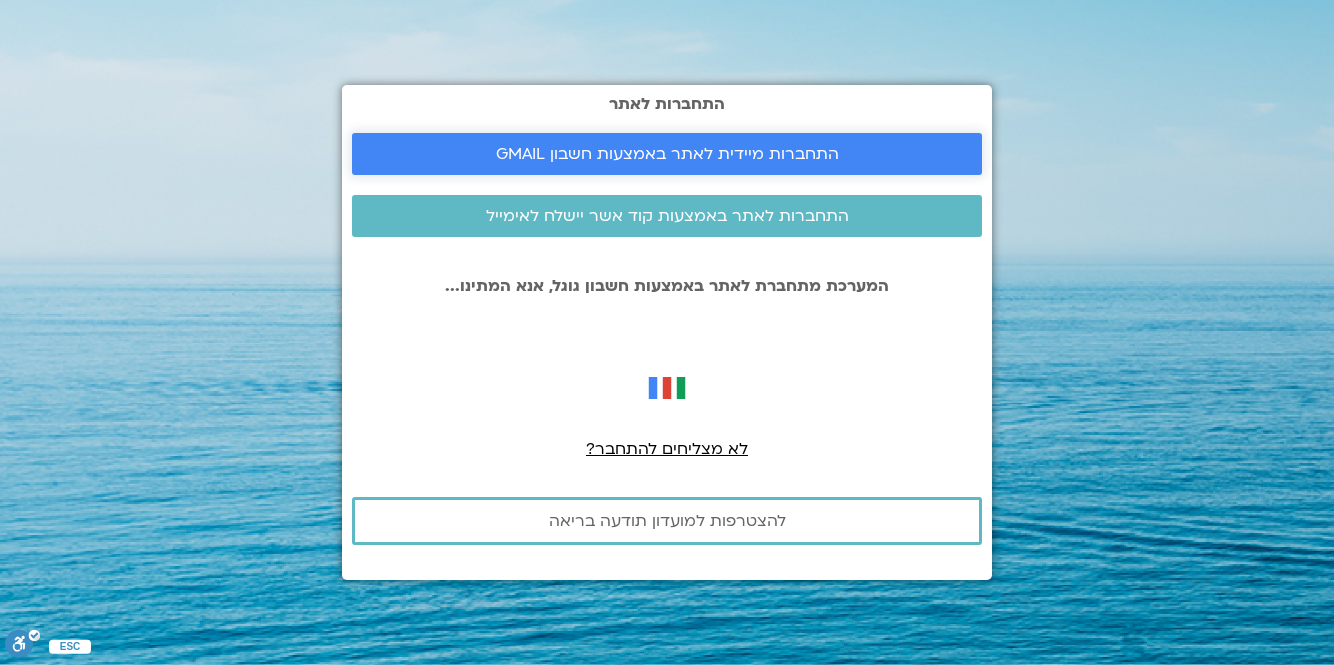 click on "התחברות מיידית לאתר באמצעות חשבון GMAIL" at bounding box center [667, 154] 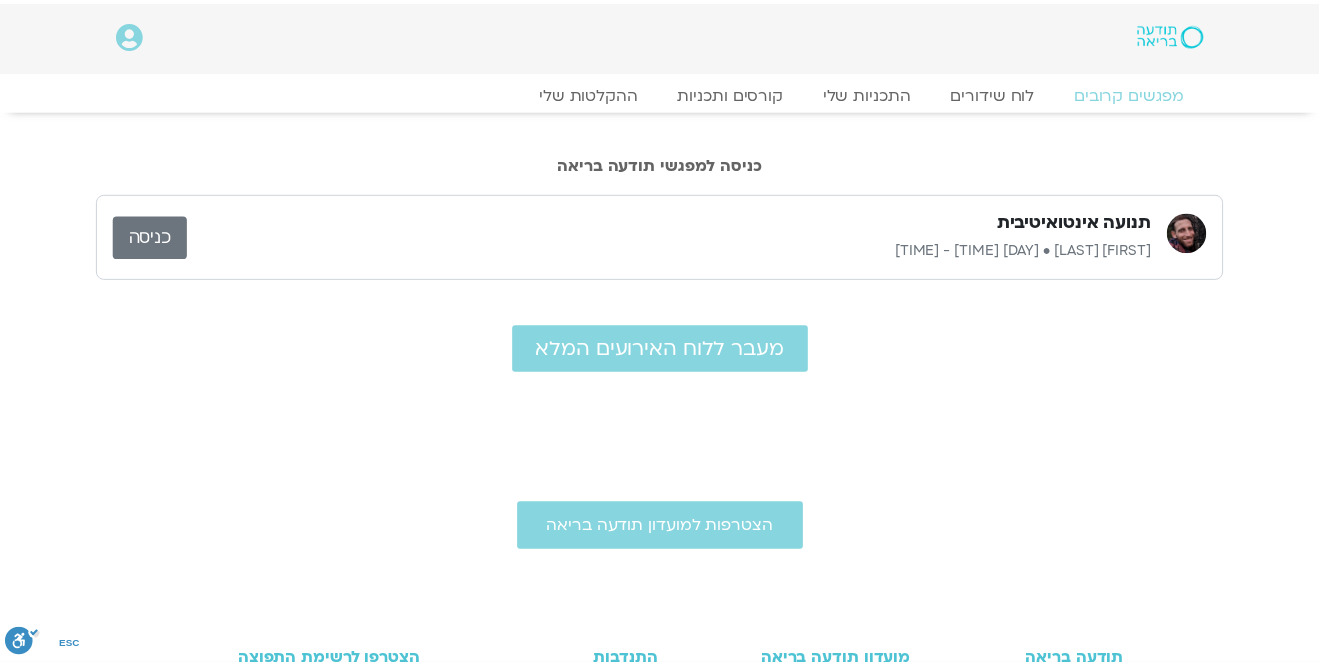 scroll, scrollTop: 0, scrollLeft: 0, axis: both 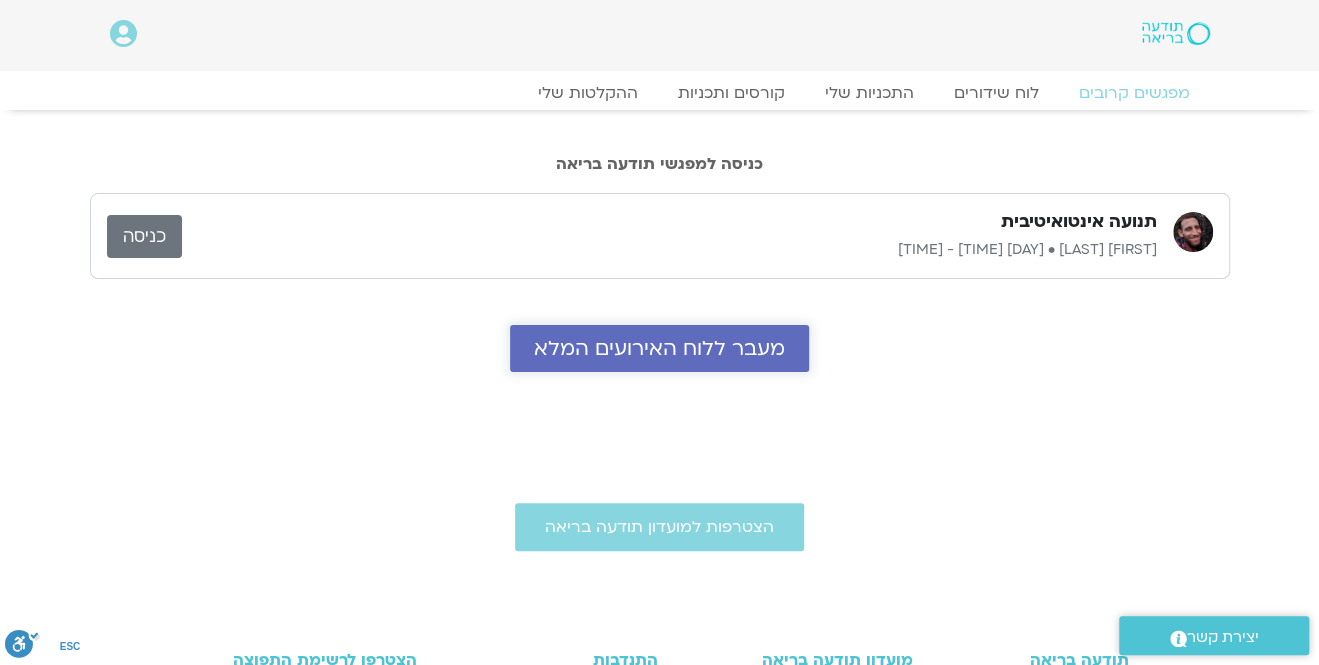 click on "מעבר ללוח האירועים המלא" at bounding box center (659, 348) 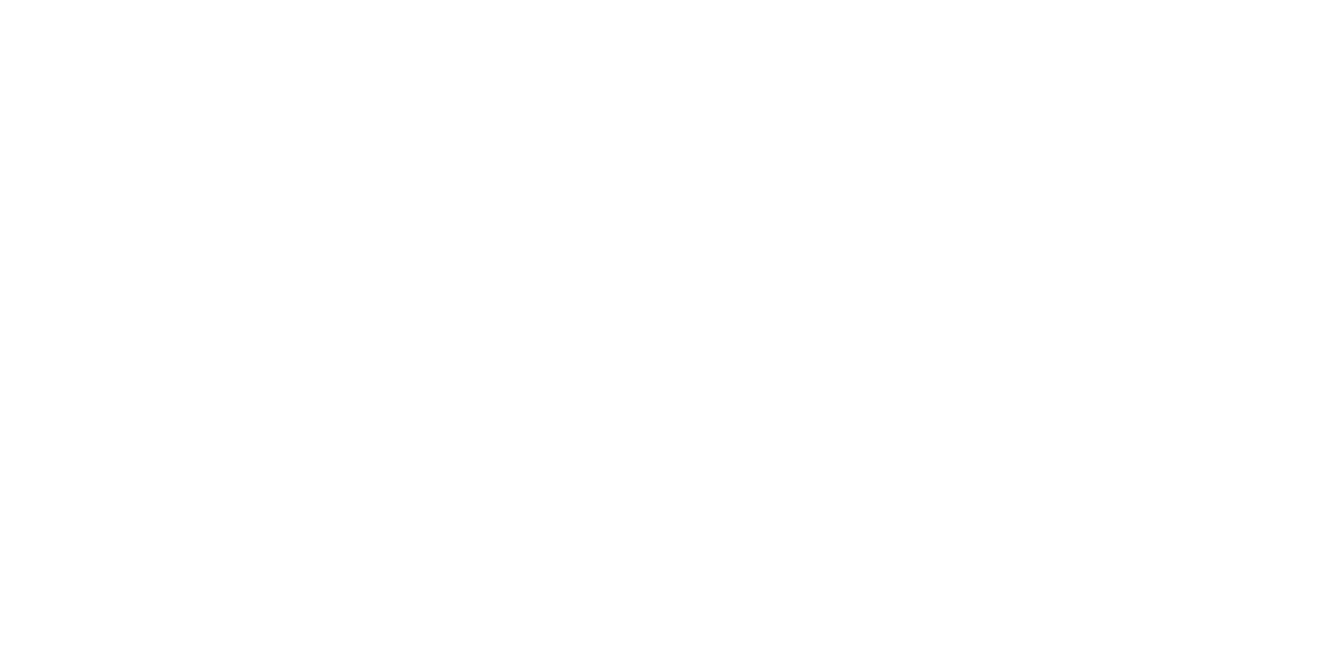 scroll, scrollTop: 0, scrollLeft: 0, axis: both 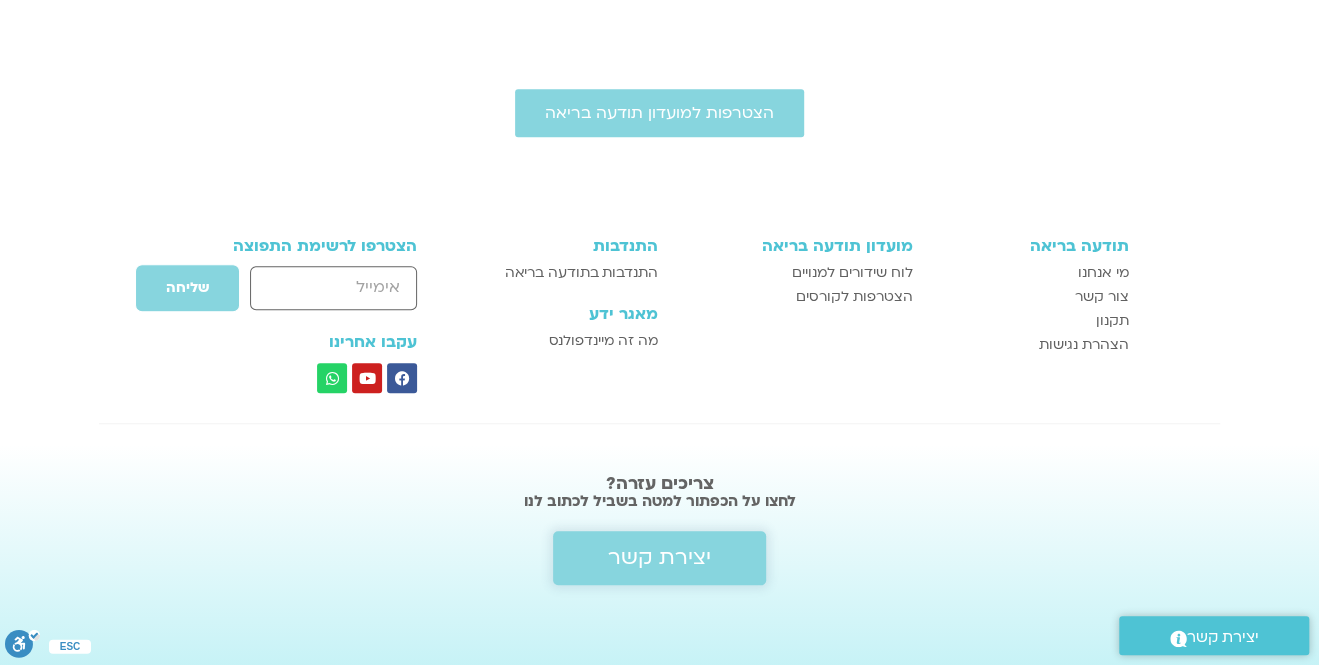 click on "יצירת קשר" at bounding box center (659, 558) 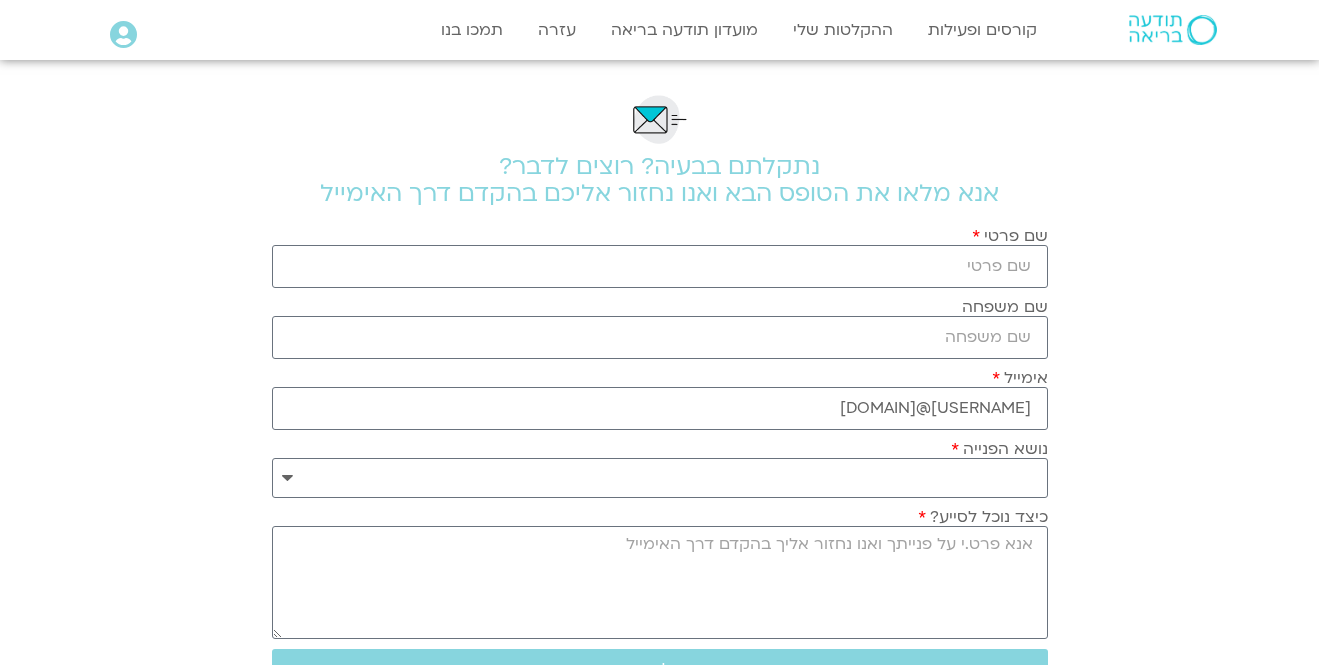 scroll, scrollTop: 0, scrollLeft: 0, axis: both 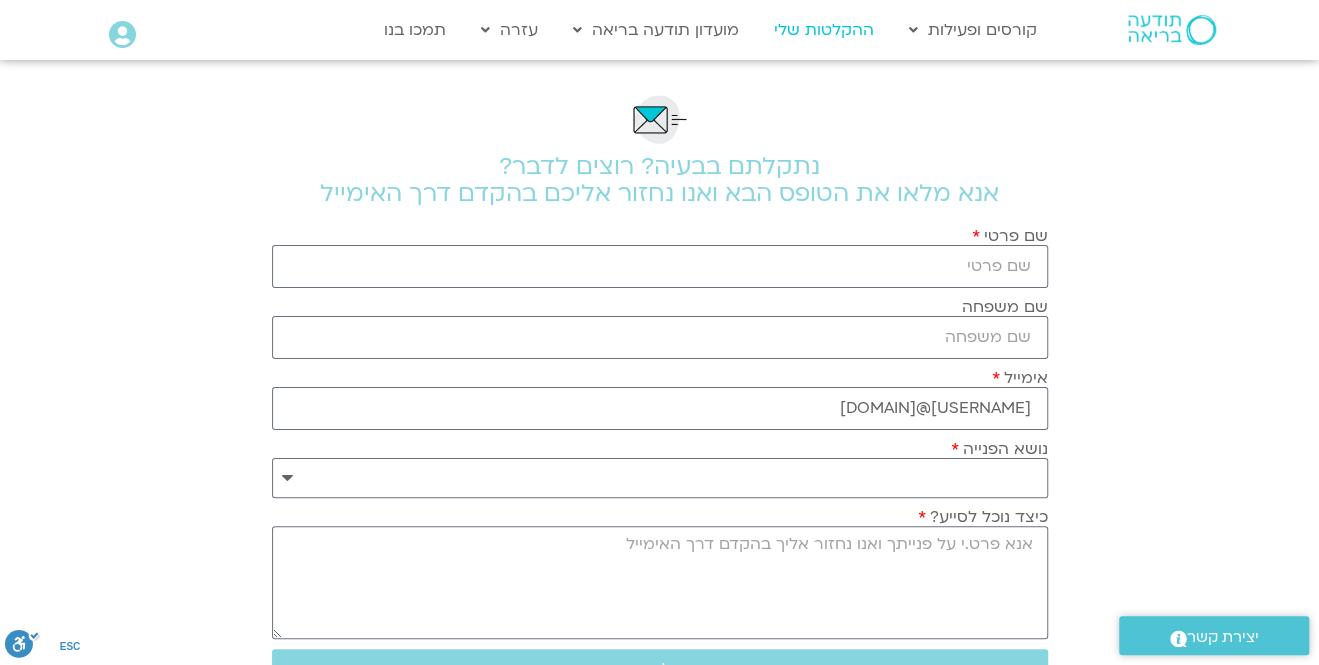 click on "ההקלטות שלי" at bounding box center (824, 30) 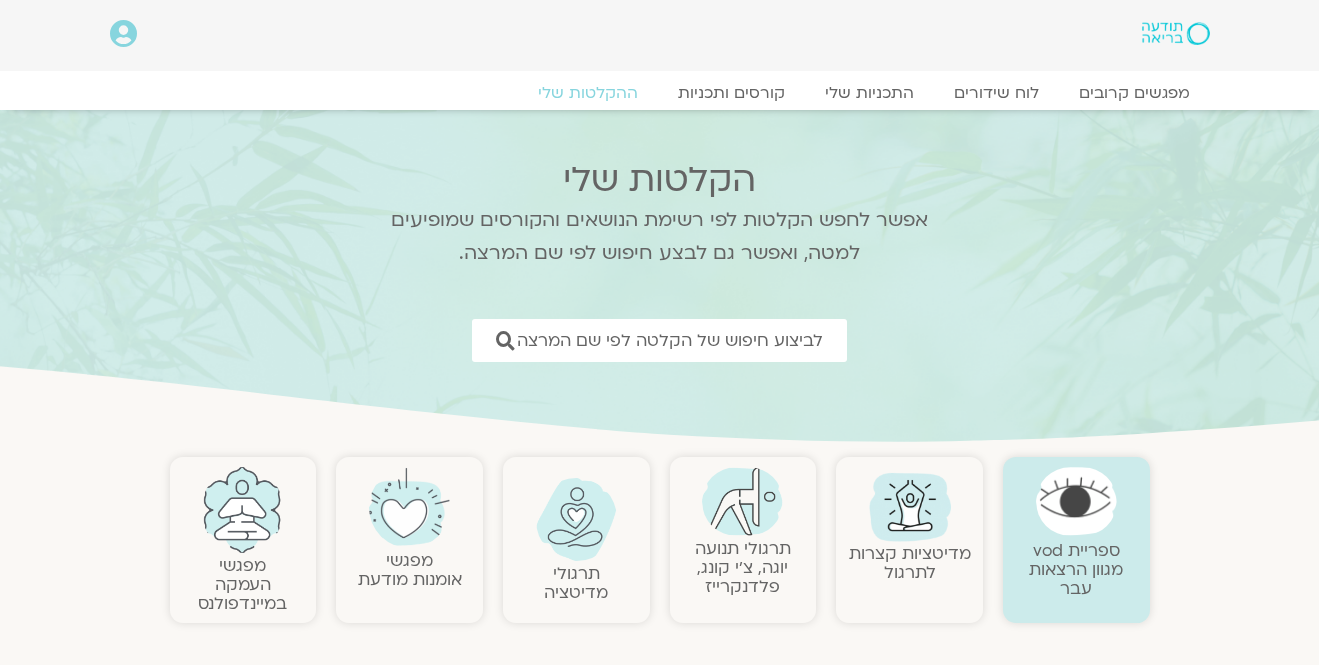 scroll, scrollTop: 0, scrollLeft: 0, axis: both 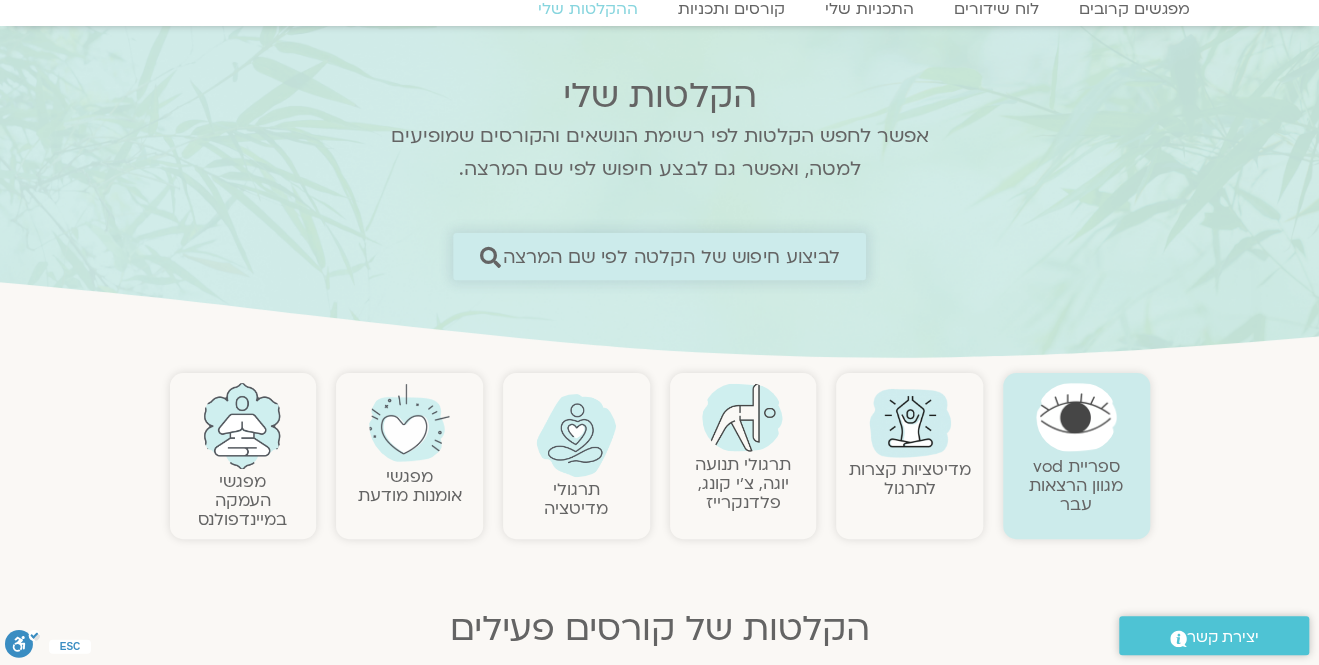 click on "לביצוע חיפוש של הקלטה לפי שם המרצה" at bounding box center (671, 256) 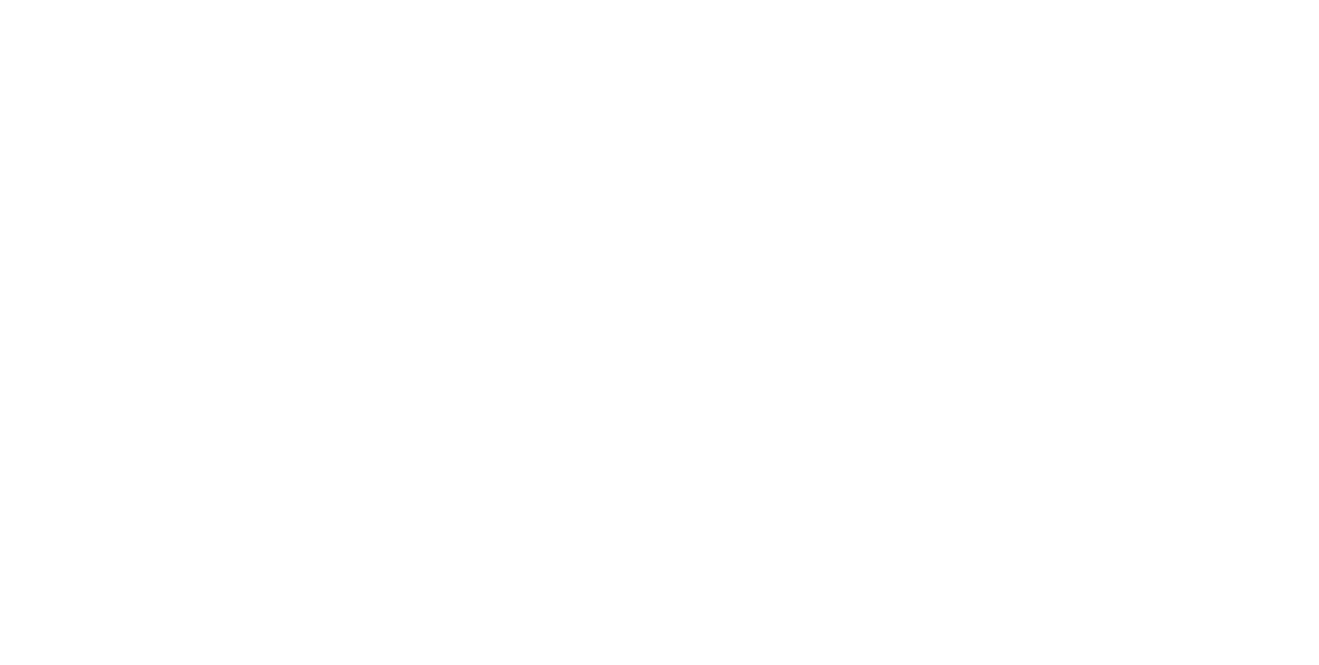 scroll, scrollTop: 0, scrollLeft: 0, axis: both 